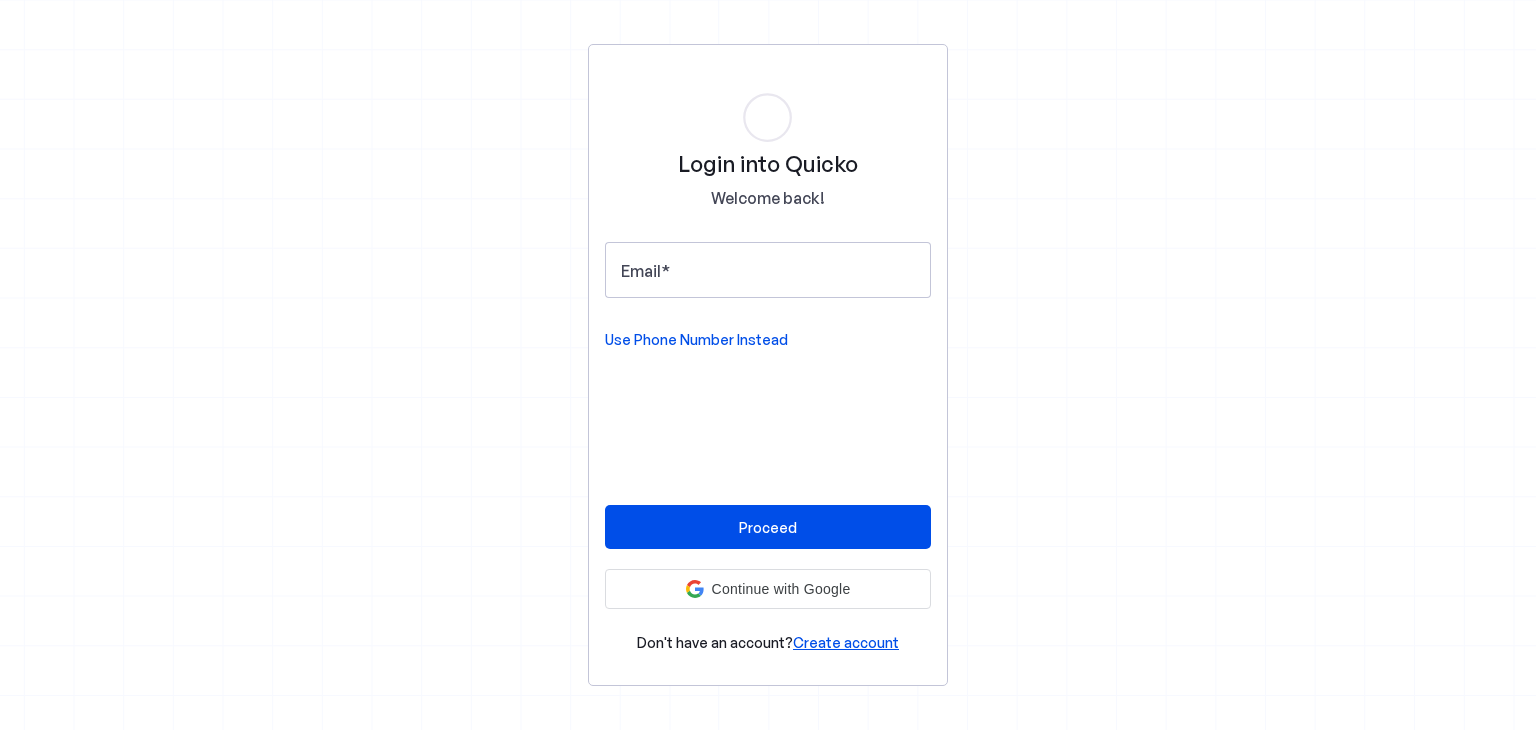 scroll, scrollTop: 0, scrollLeft: 0, axis: both 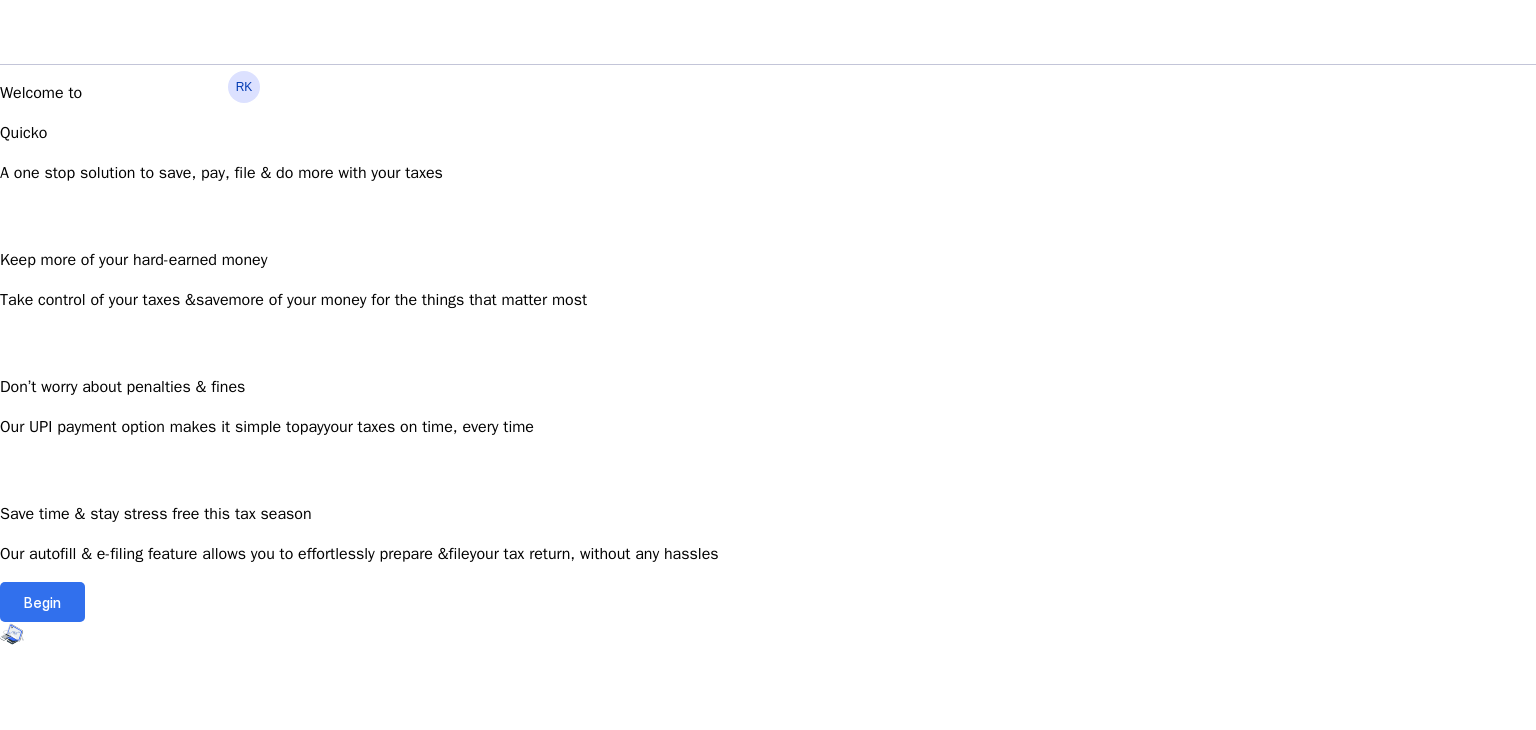 click at bounding box center (42, 602) 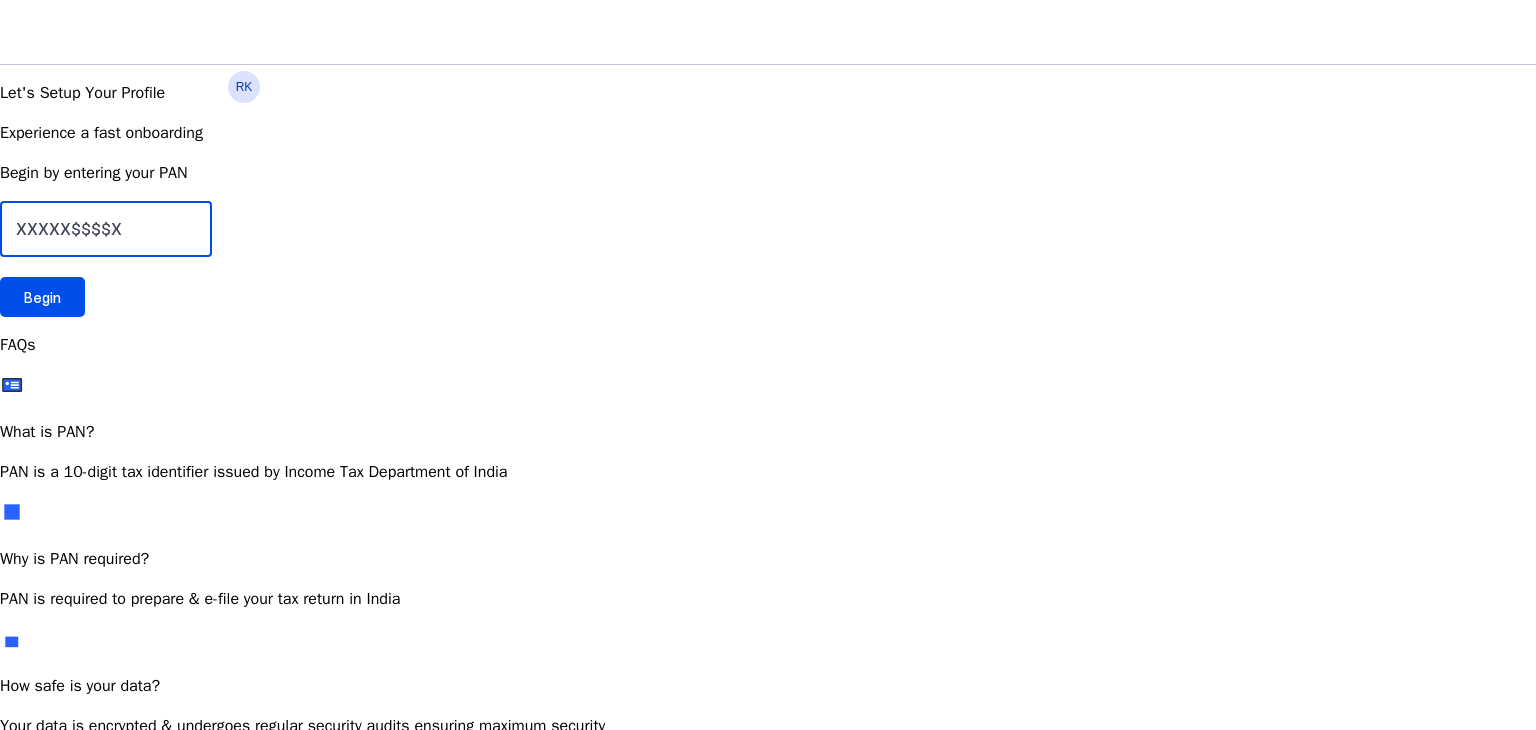 click at bounding box center (106, 229) 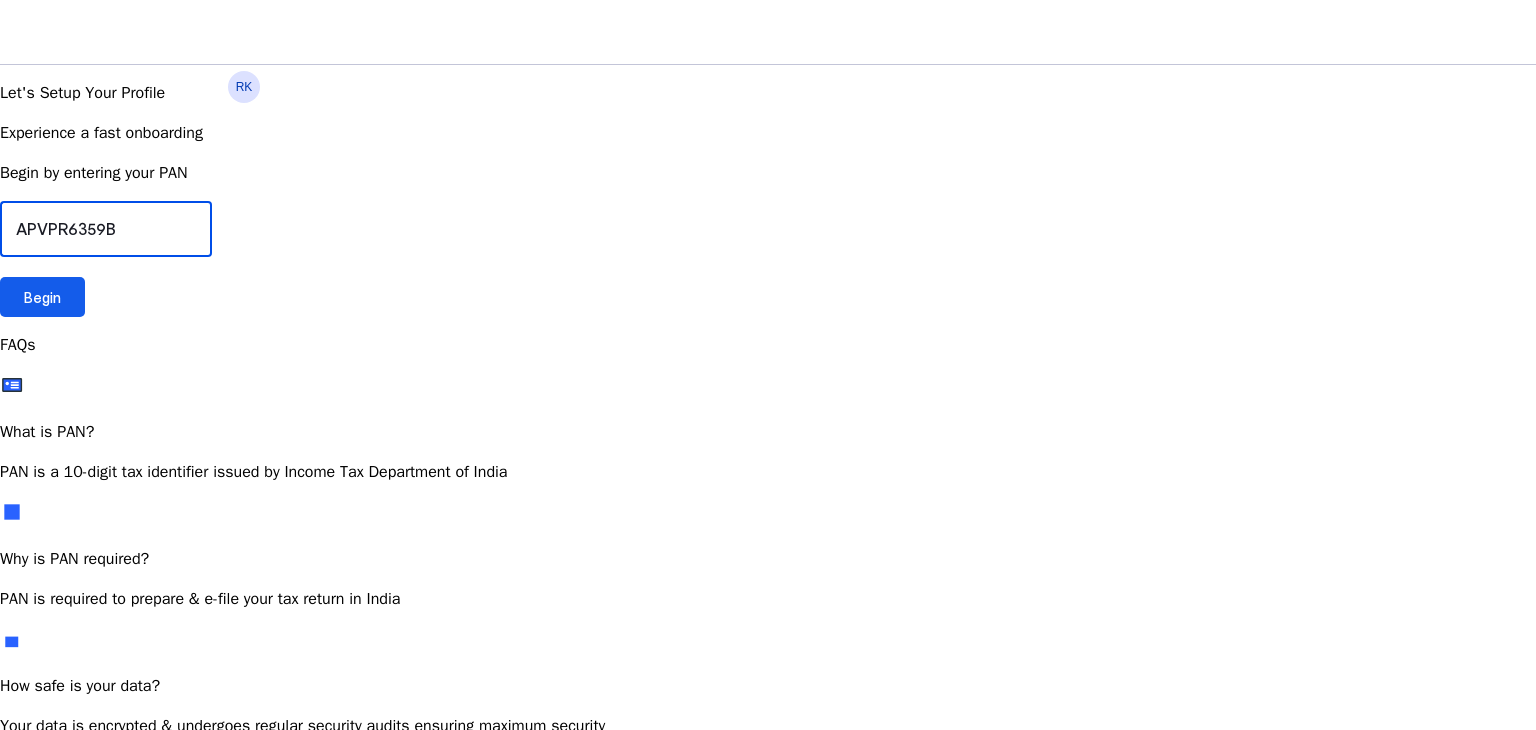 type on "APVPR6359B" 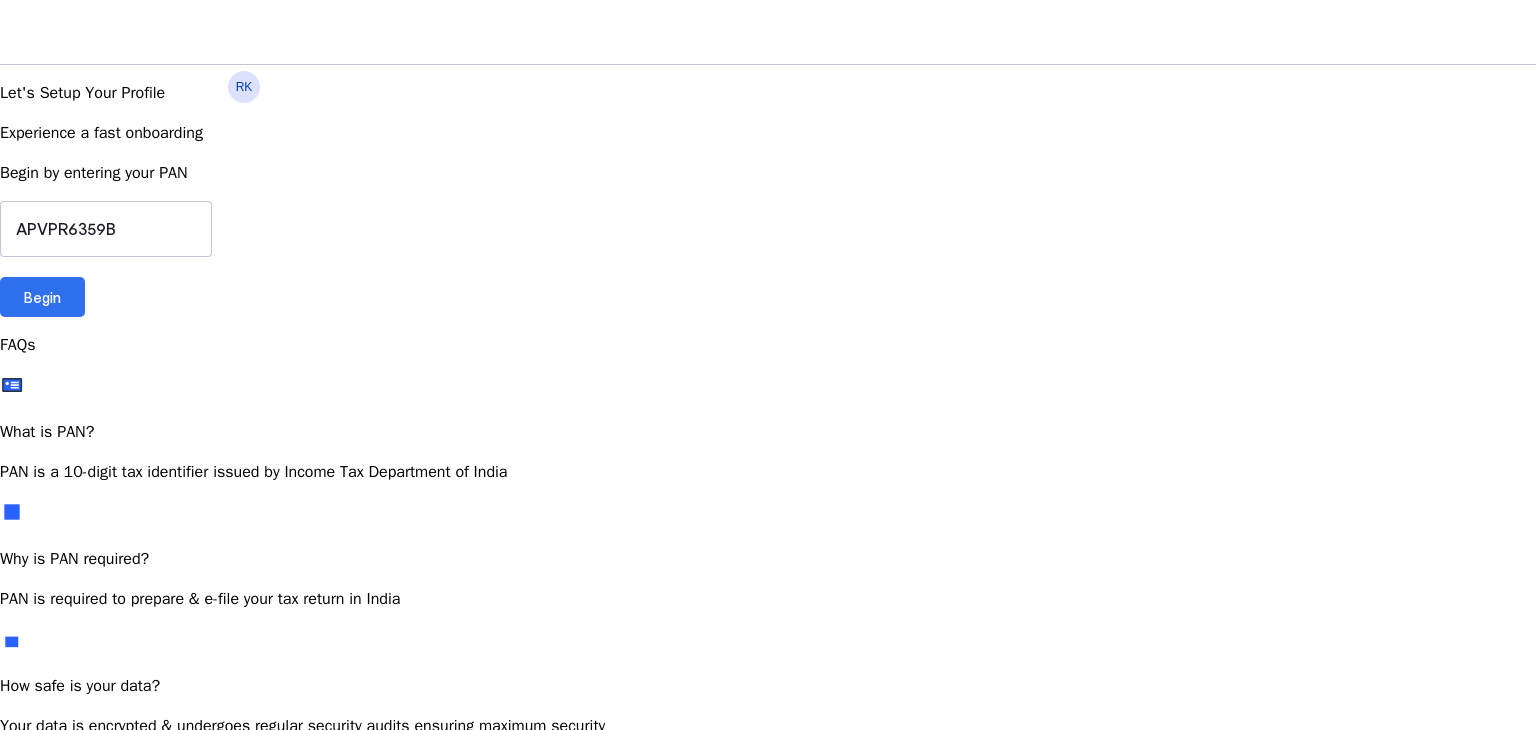click at bounding box center (42, 297) 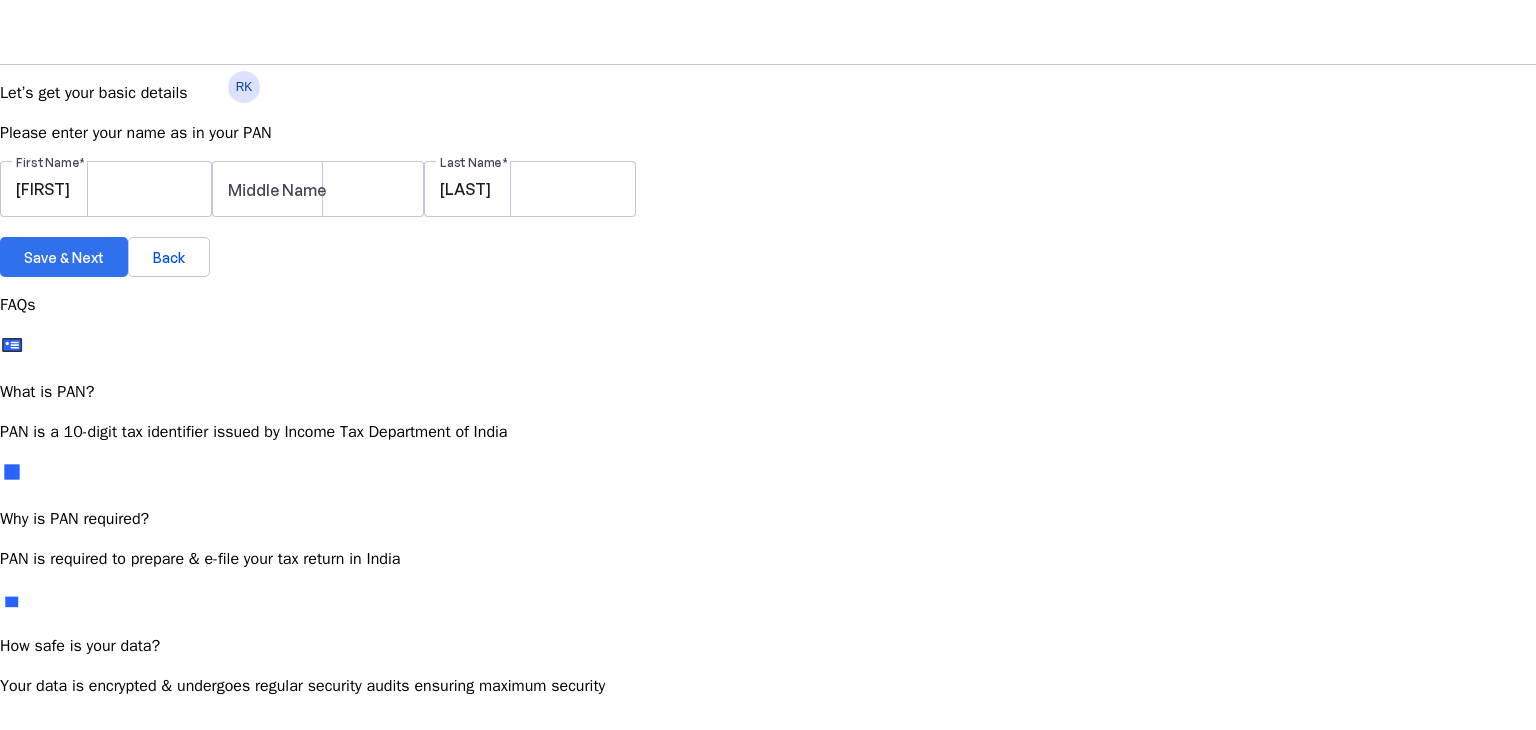 click on "Save & Next" at bounding box center (64, 257) 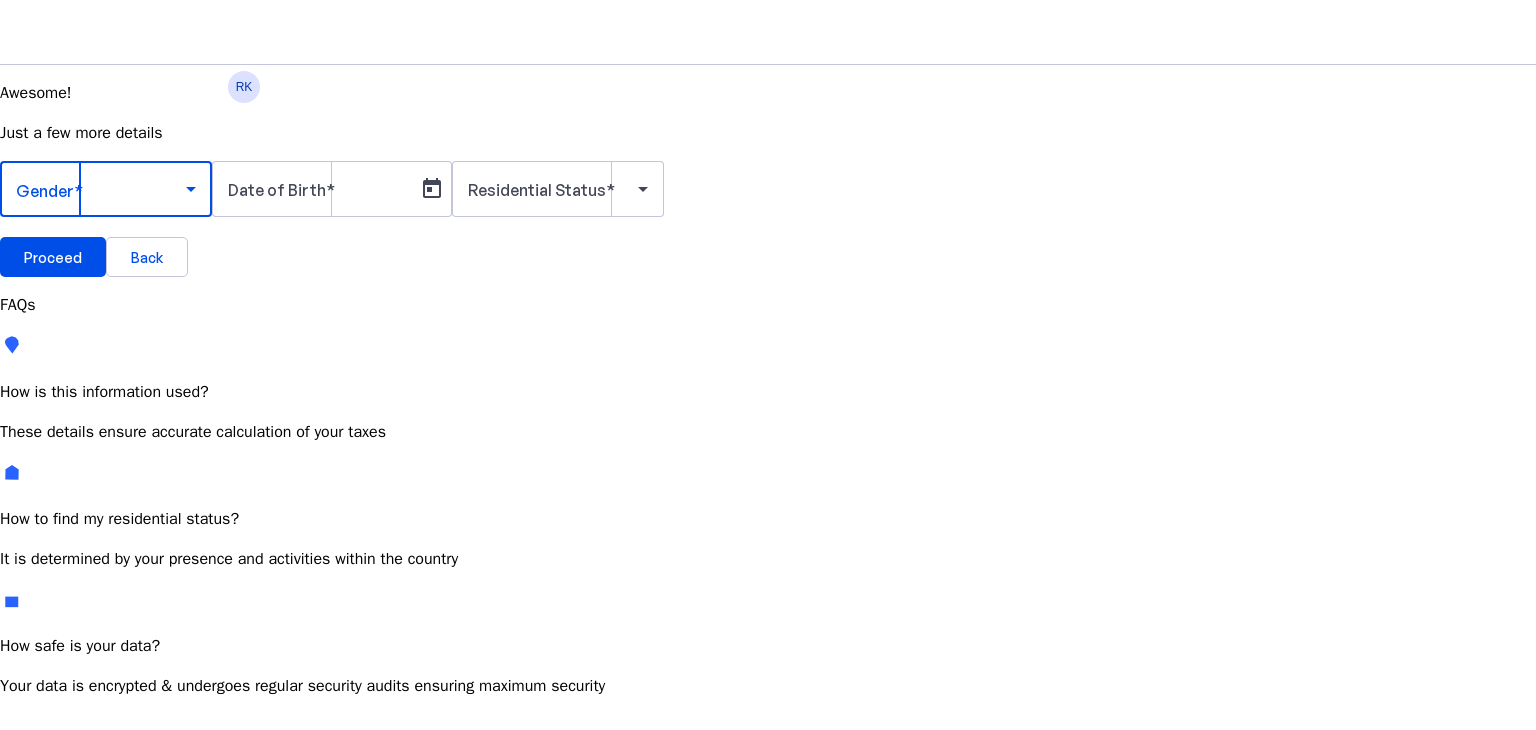 click at bounding box center (101, 189) 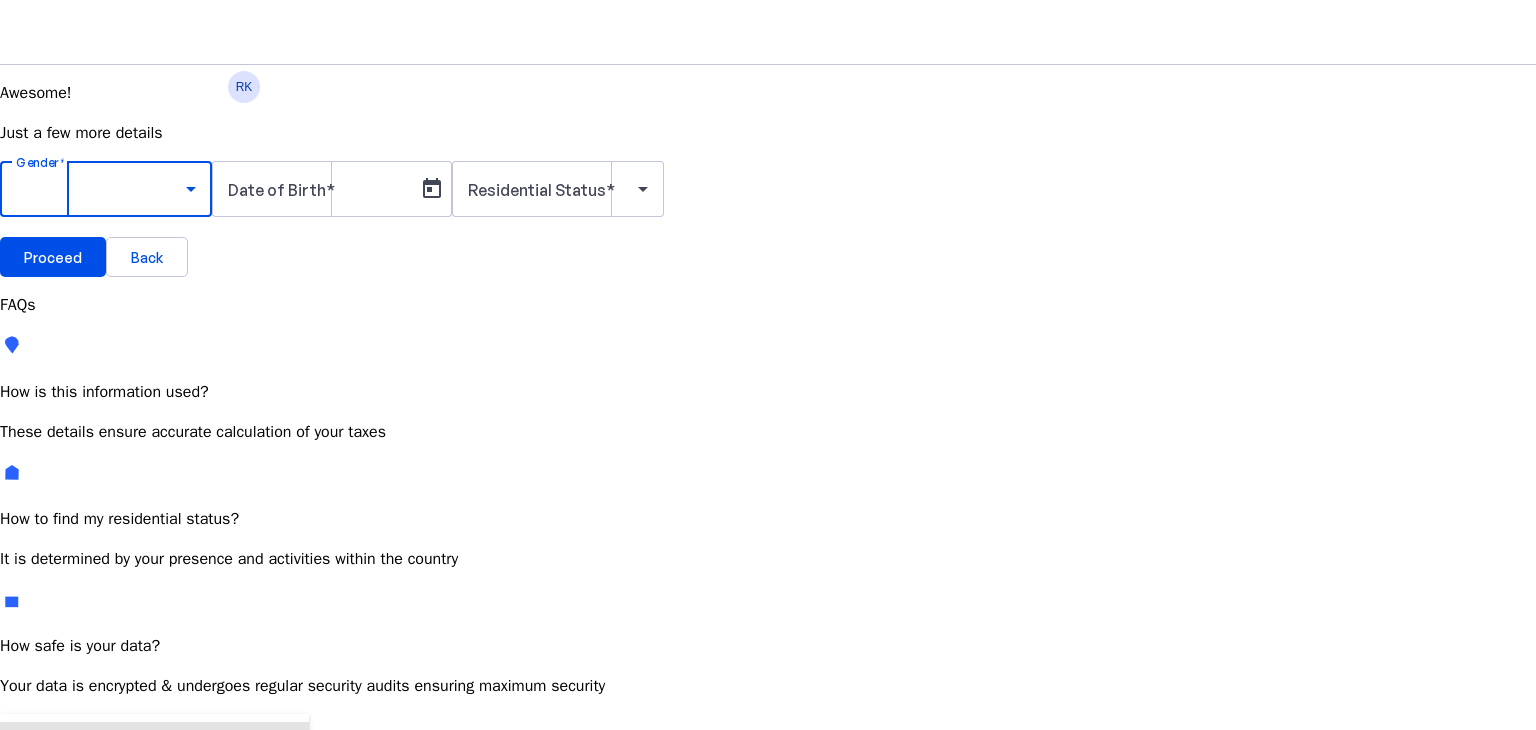 click on "Male" at bounding box center [154, 746] 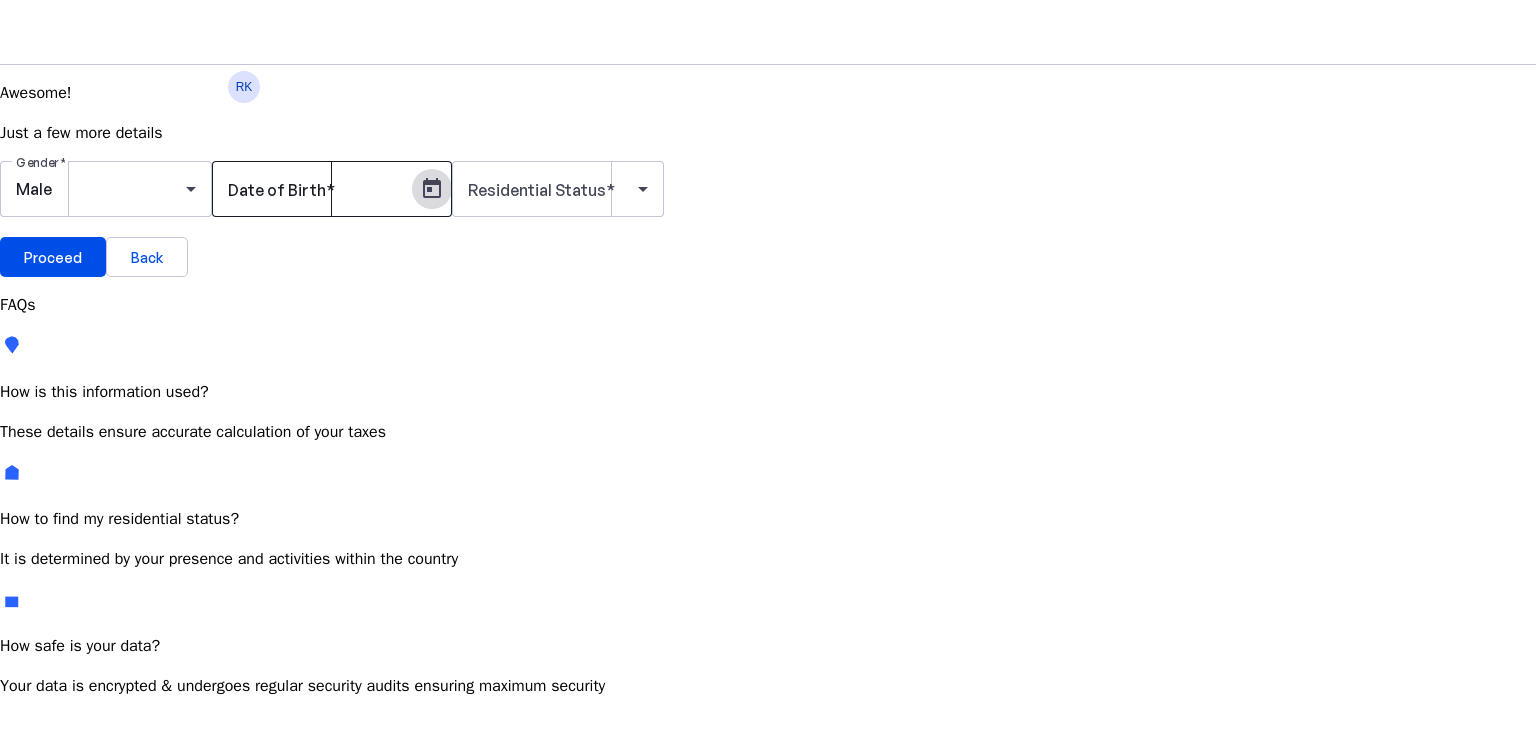 click at bounding box center (432, 189) 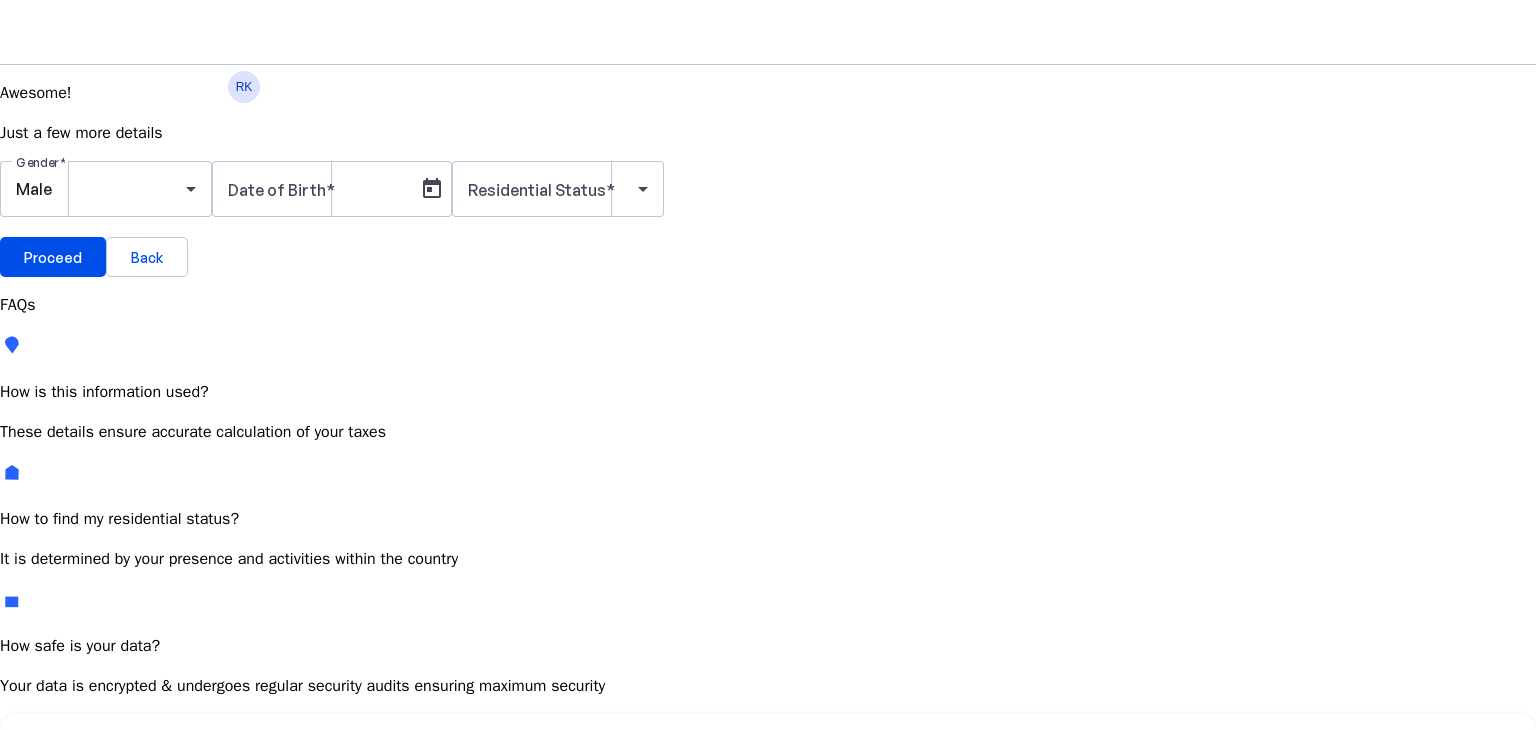 click at bounding box center [124, 756] 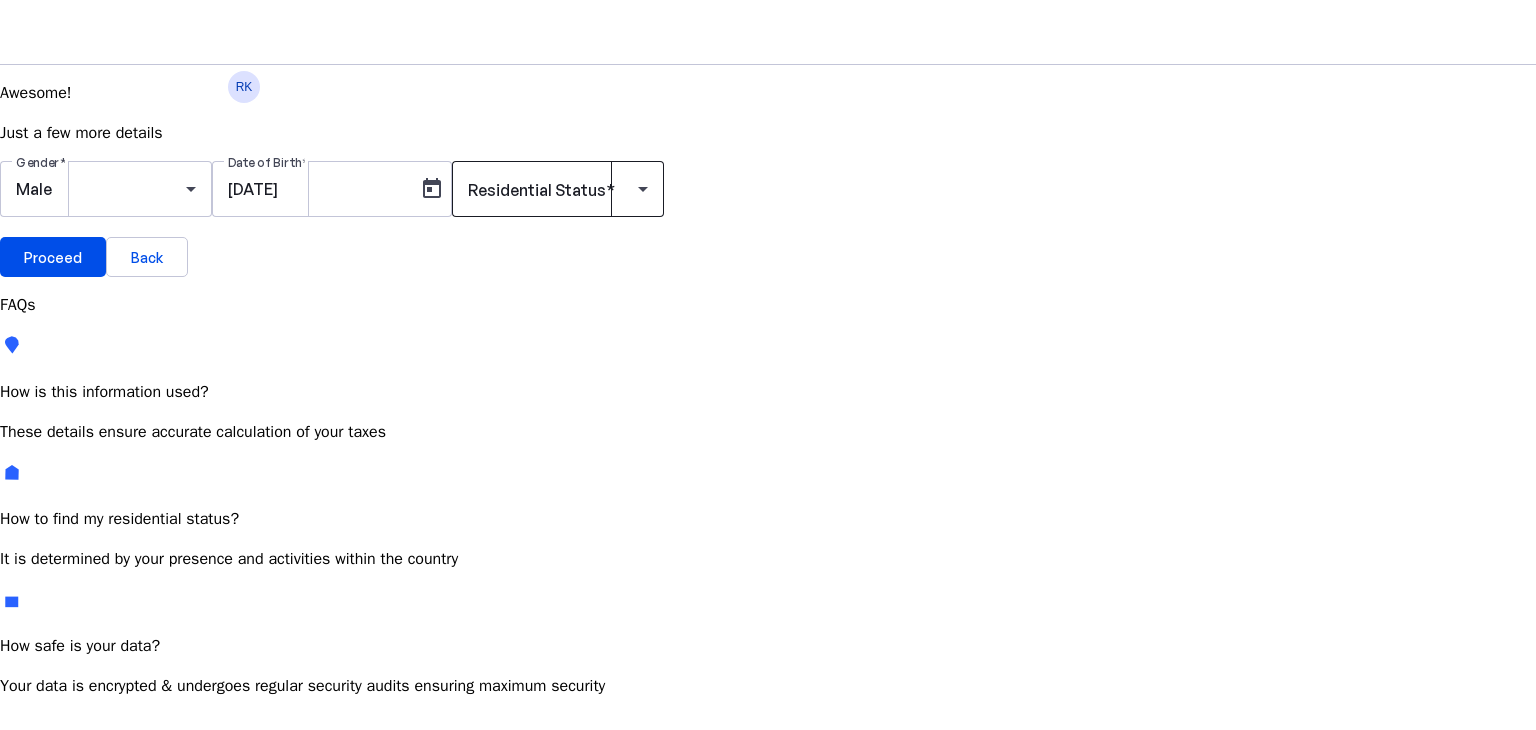 click on "Residential Status" at bounding box center (537, 190) 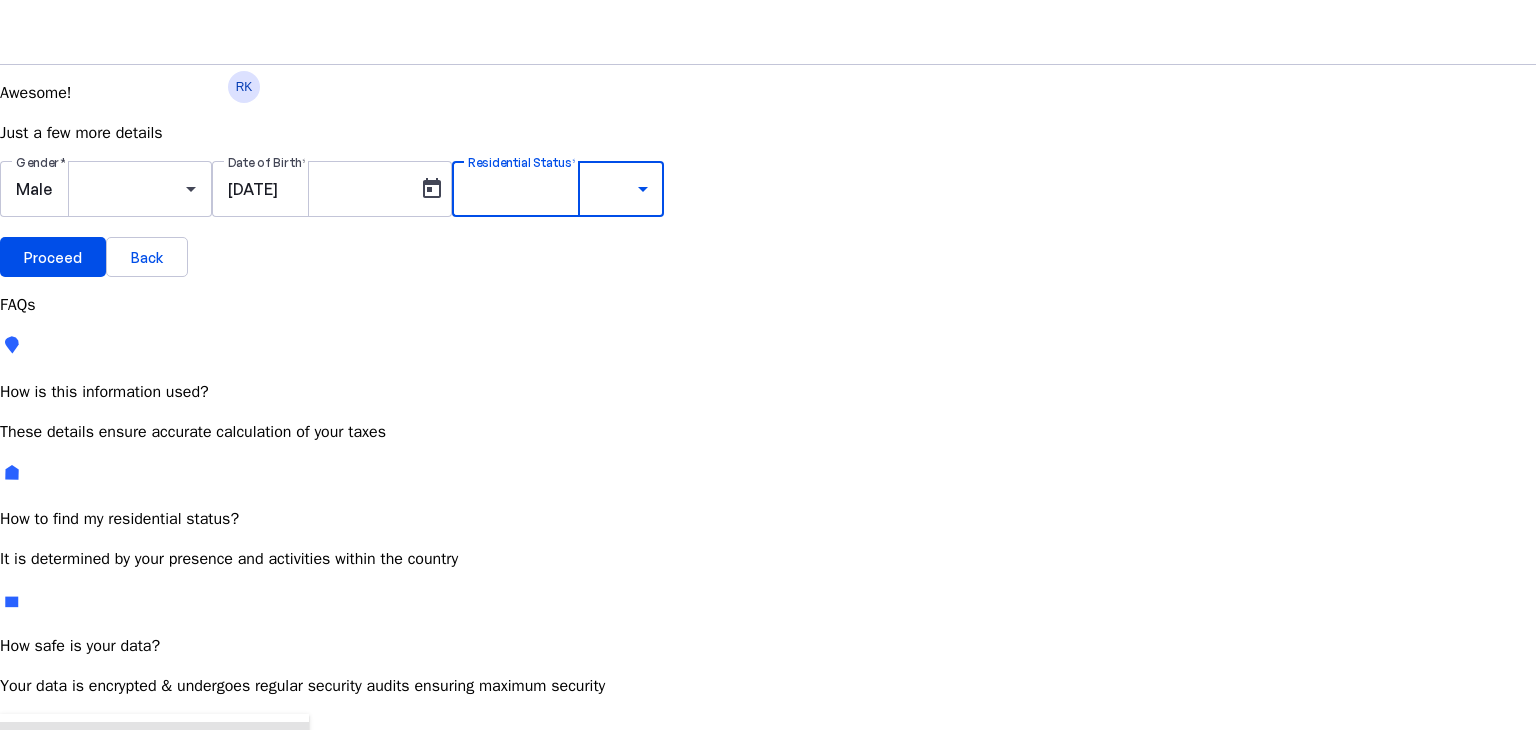 click on "Most Common" at bounding box center [72, 784] 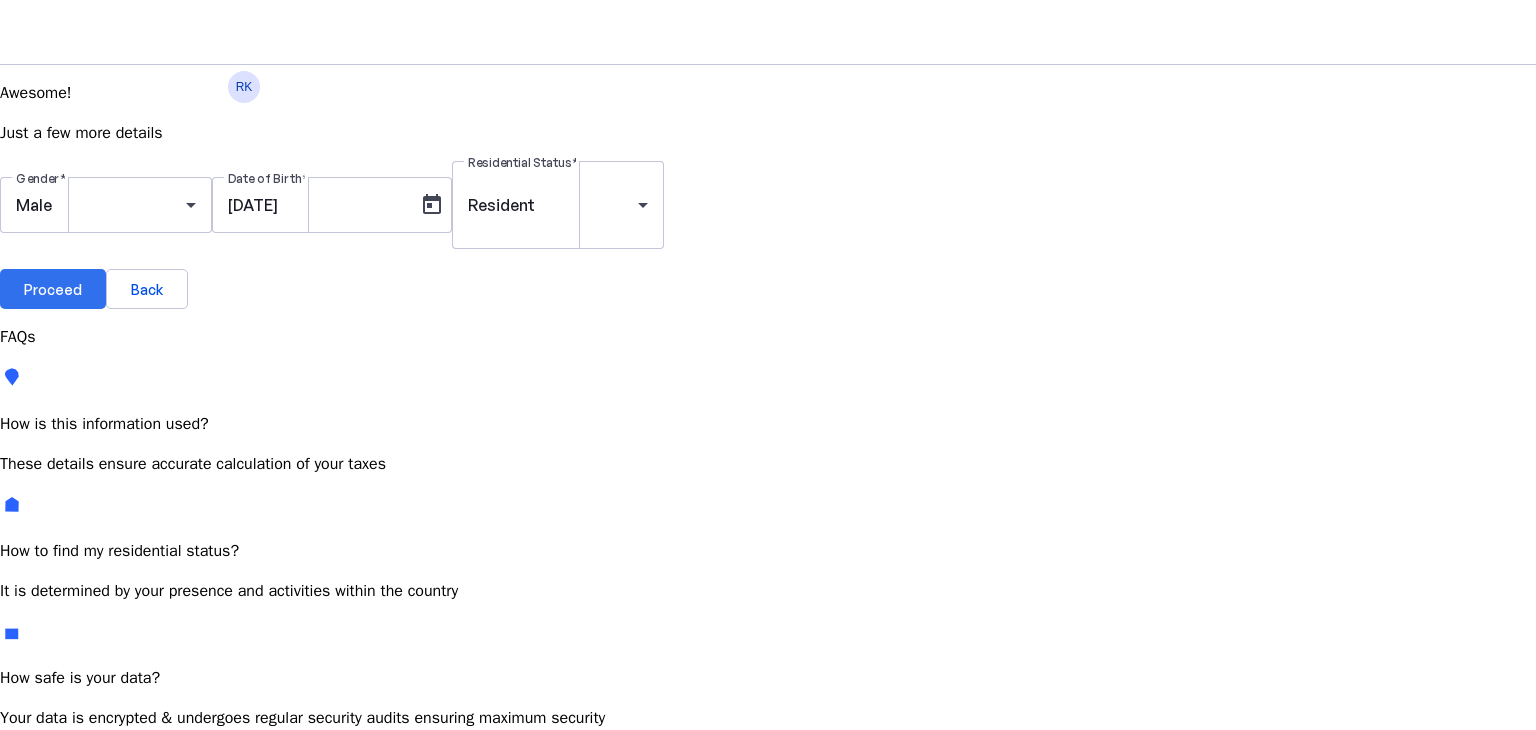 click at bounding box center [53, 289] 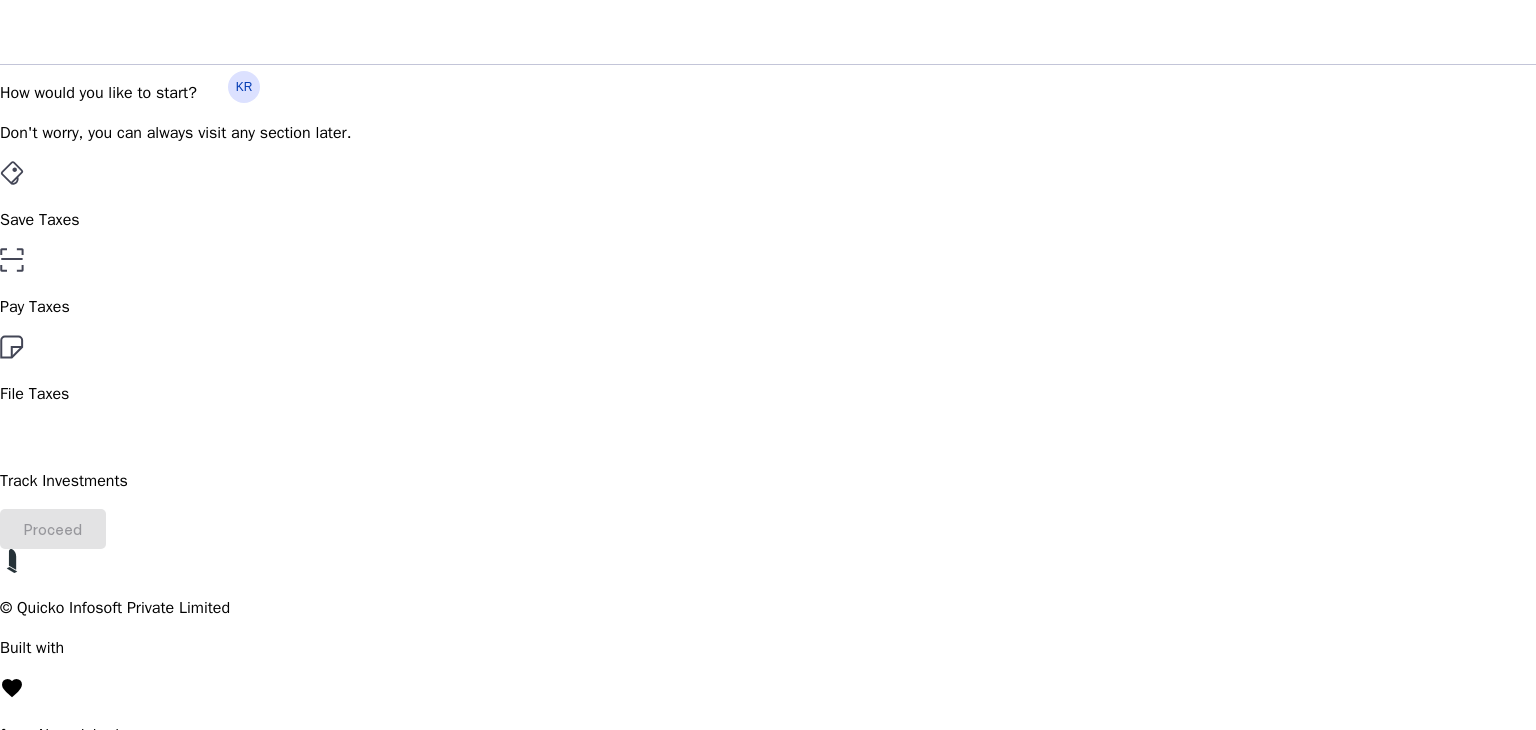 click on "File Taxes" at bounding box center [768, 220] 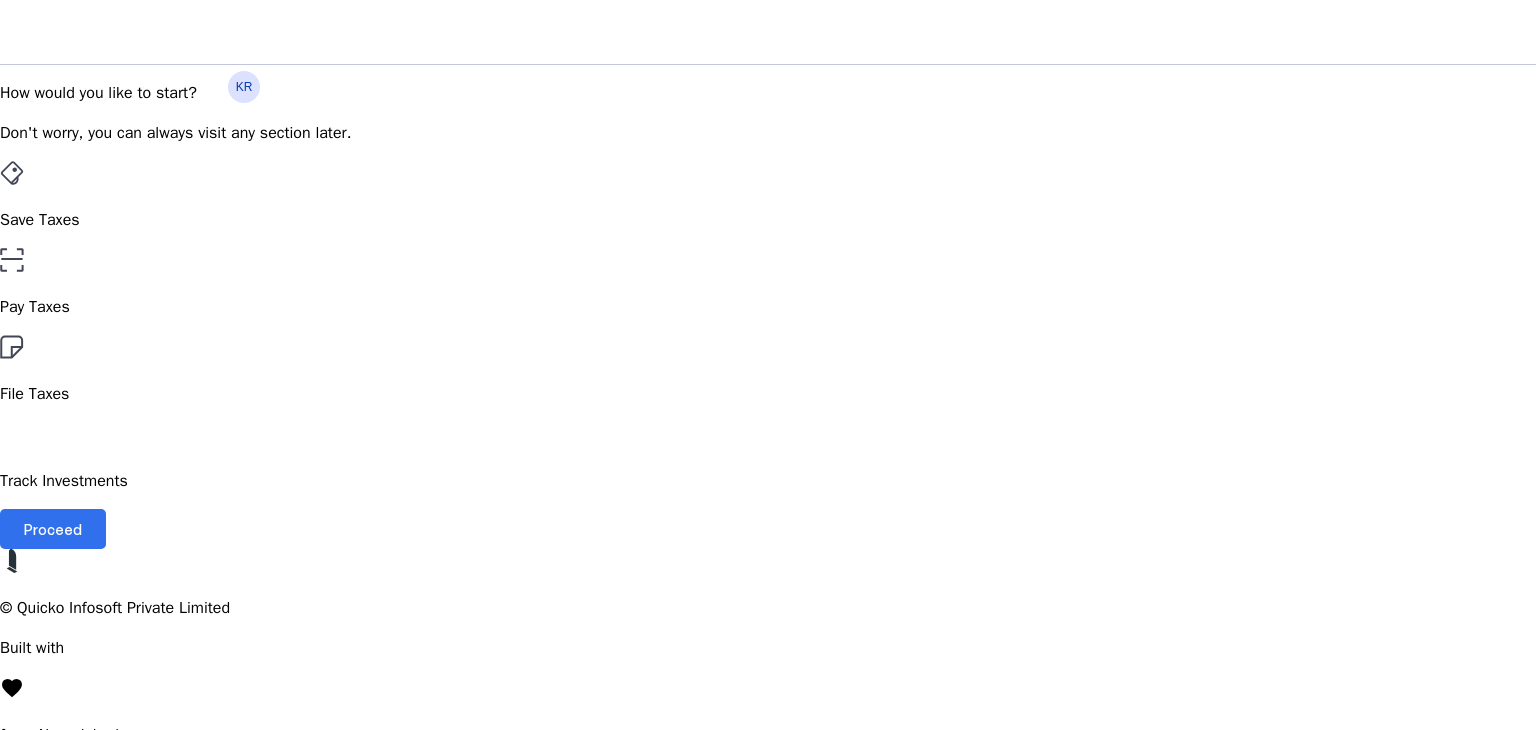 click on "Proceed" at bounding box center (53, 529) 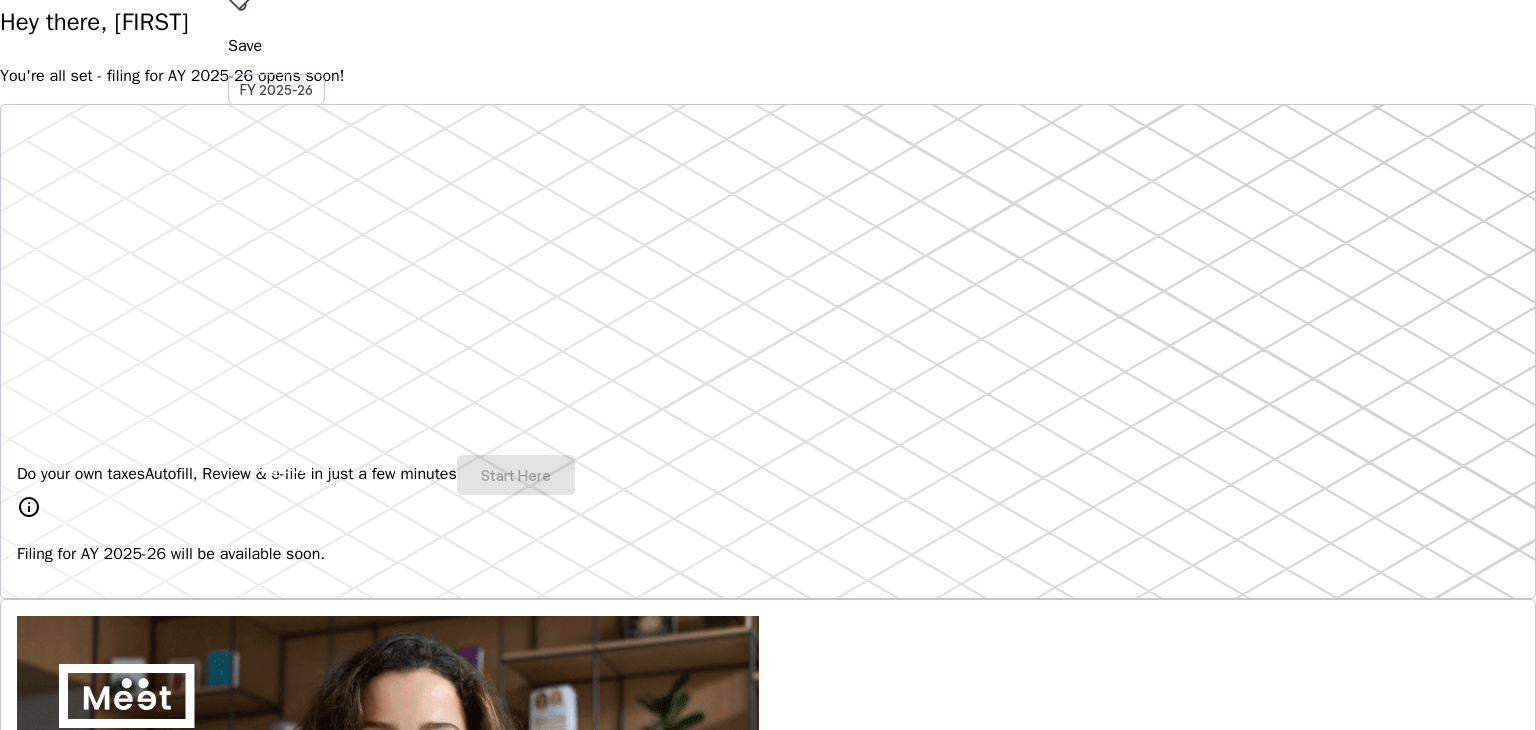 scroll, scrollTop: 0, scrollLeft: 0, axis: both 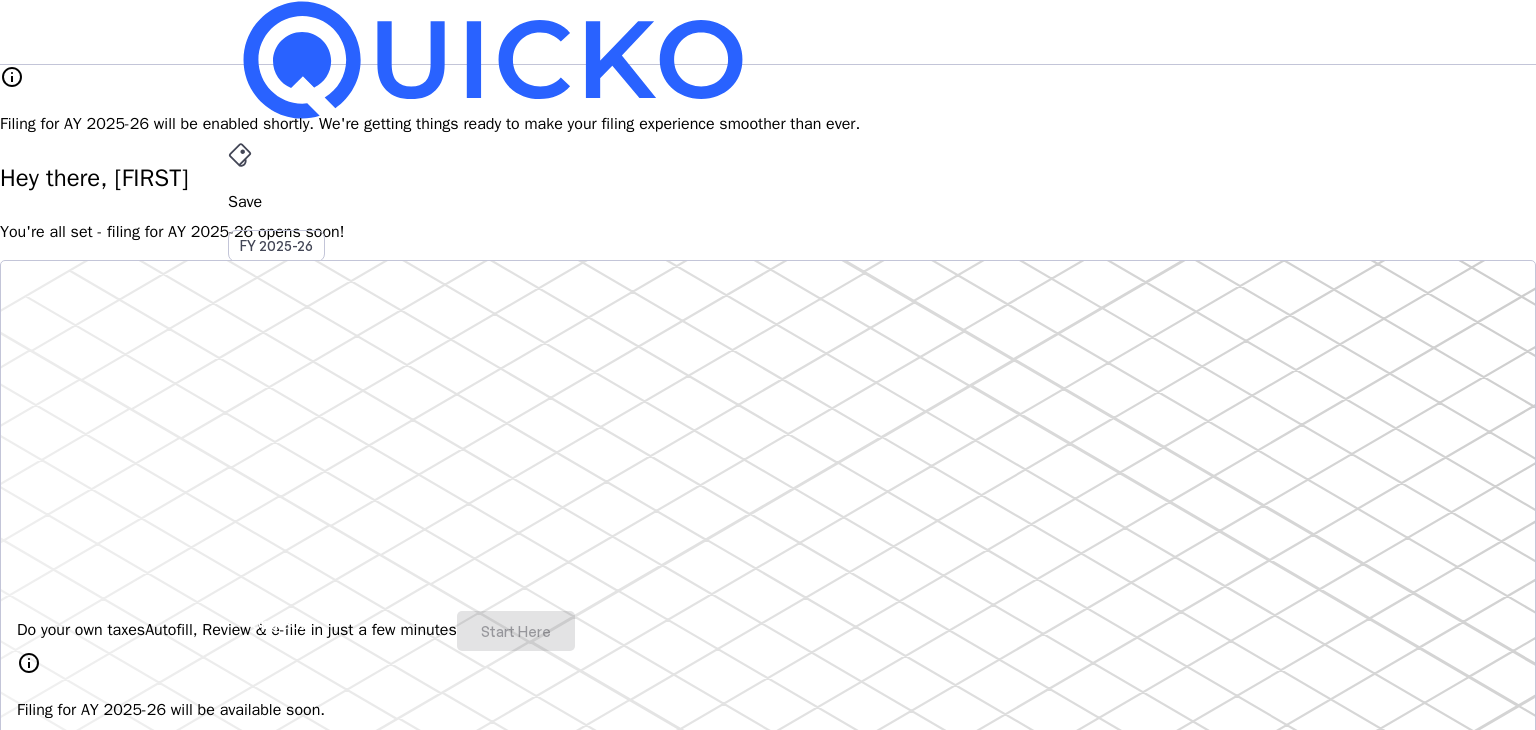 click at bounding box center [242, 151] 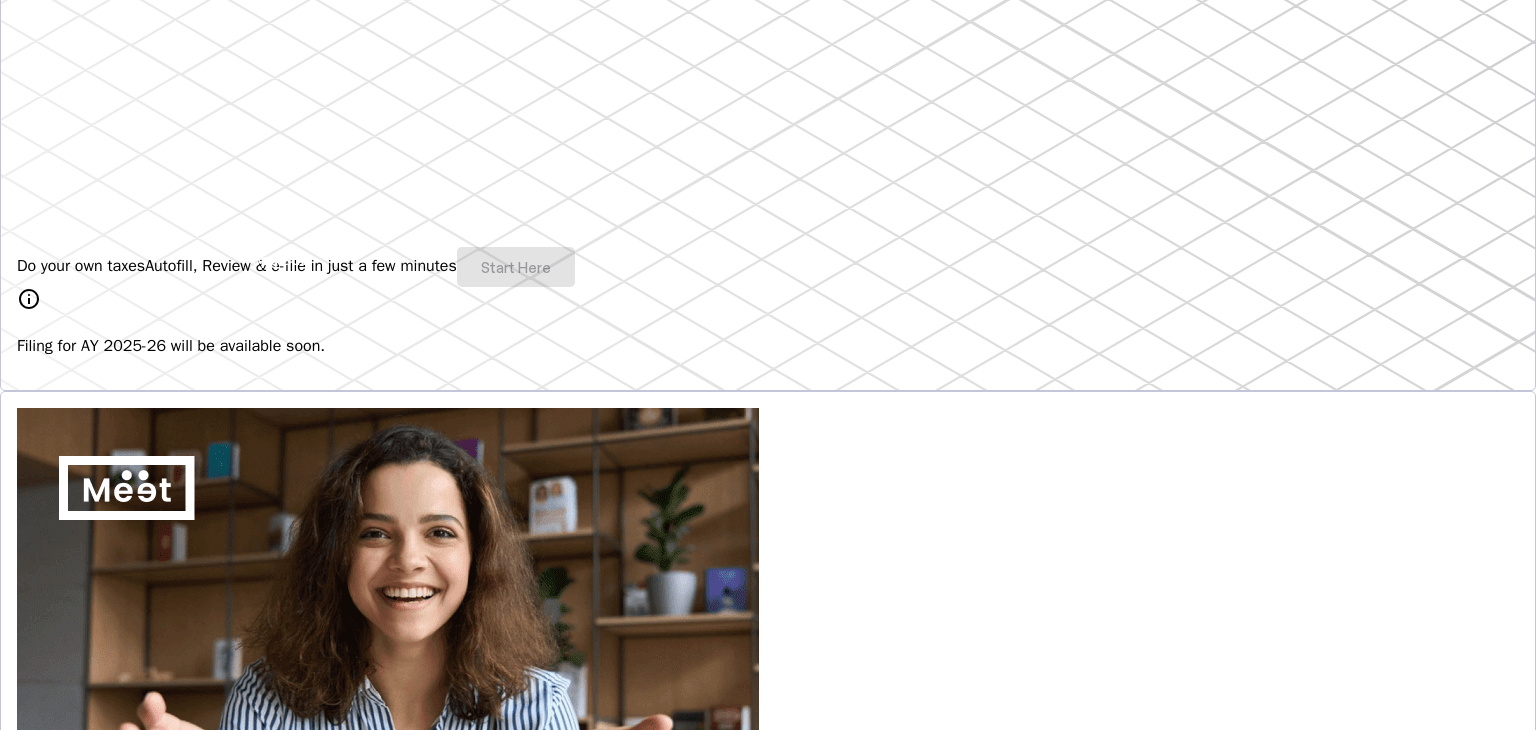 scroll, scrollTop: 0, scrollLeft: 0, axis: both 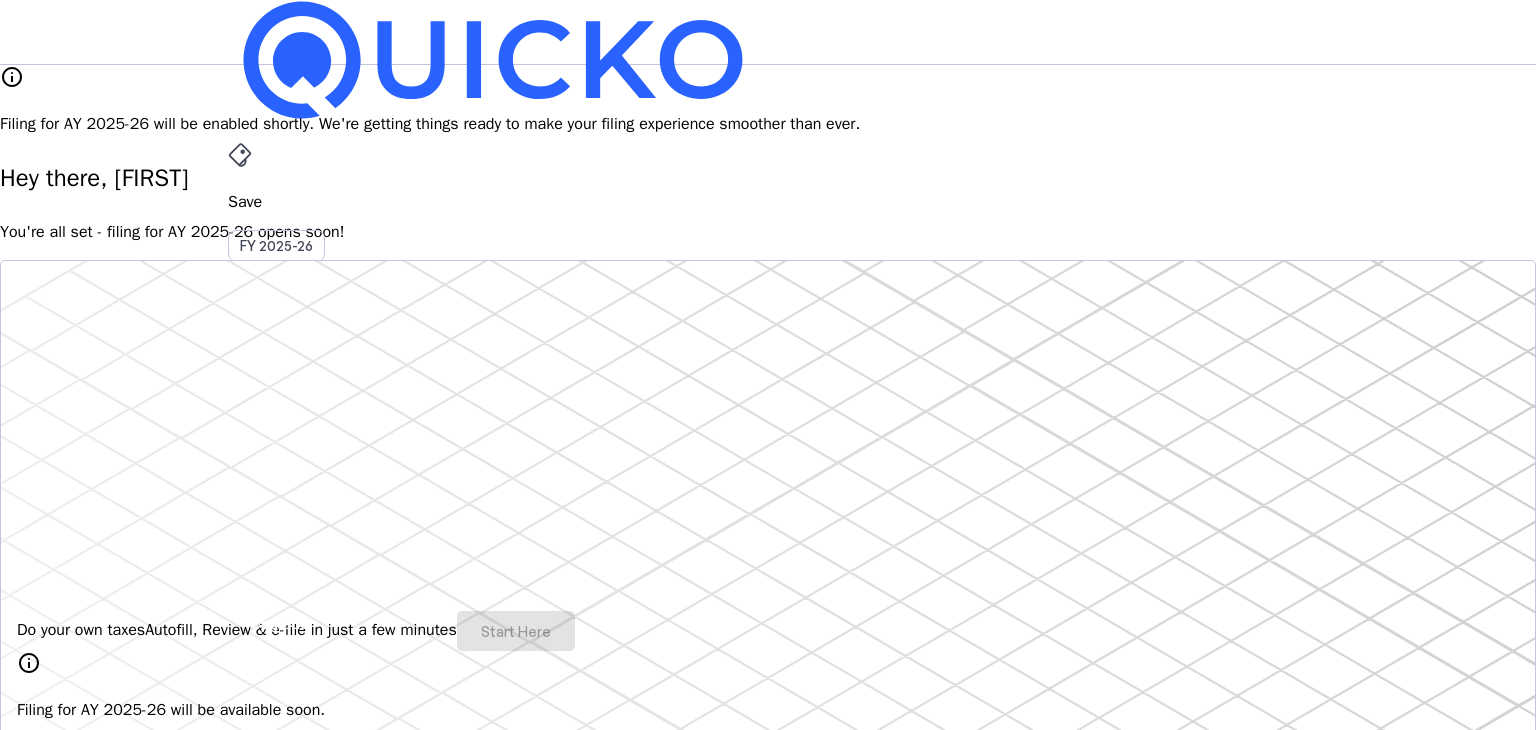 click on "arrow_drop_down" at bounding box center (240, 536) 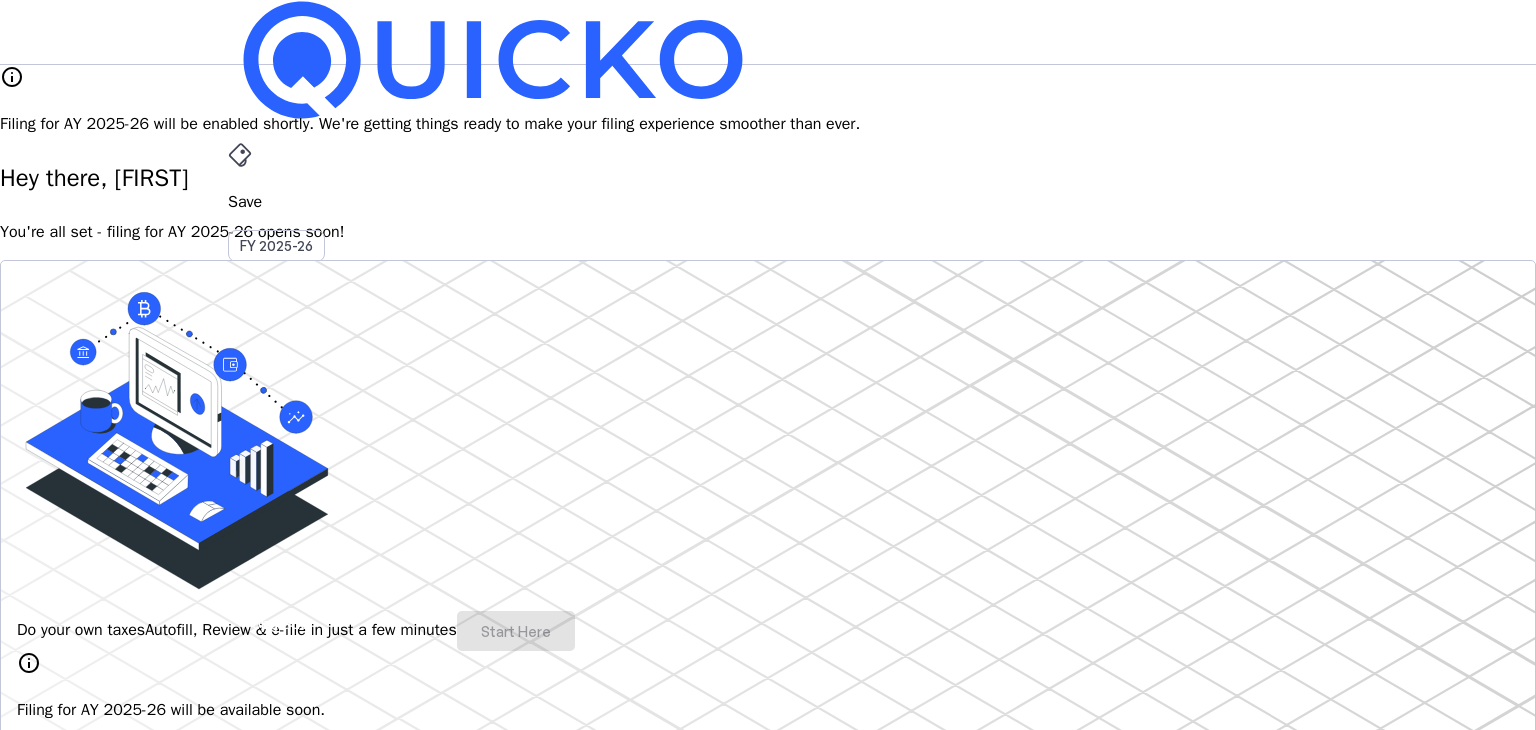 click on "Log Out" at bounding box center [74, 3851] 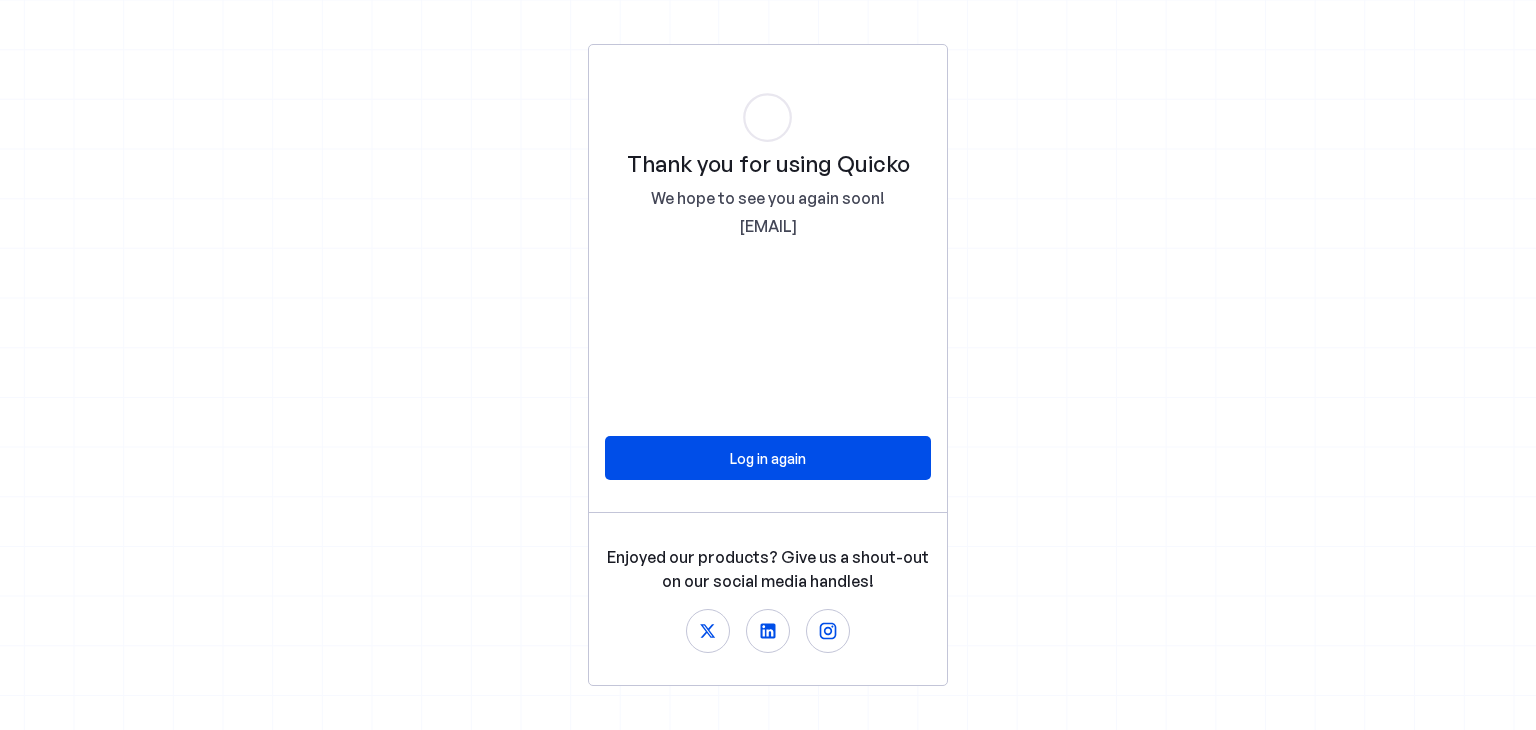 scroll, scrollTop: 0, scrollLeft: 0, axis: both 